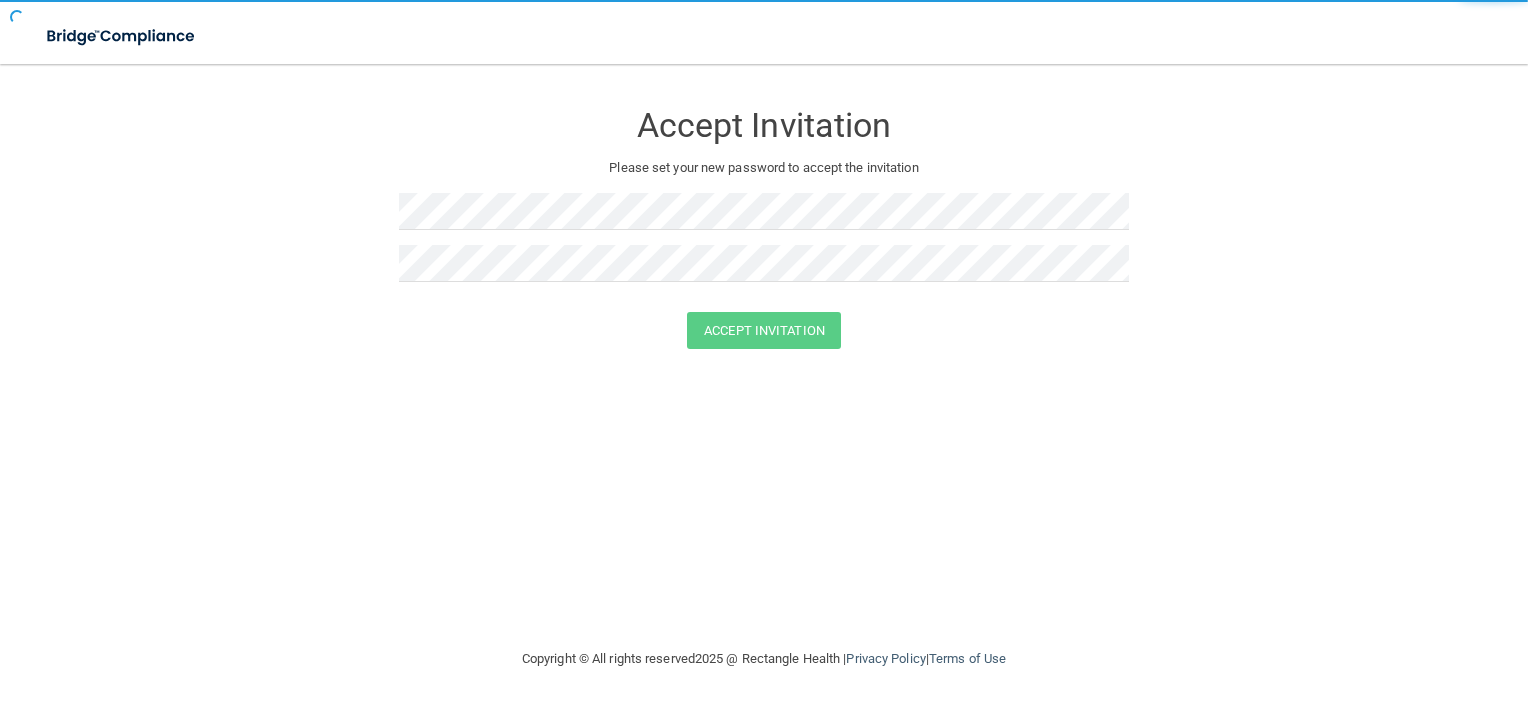 scroll, scrollTop: 0, scrollLeft: 0, axis: both 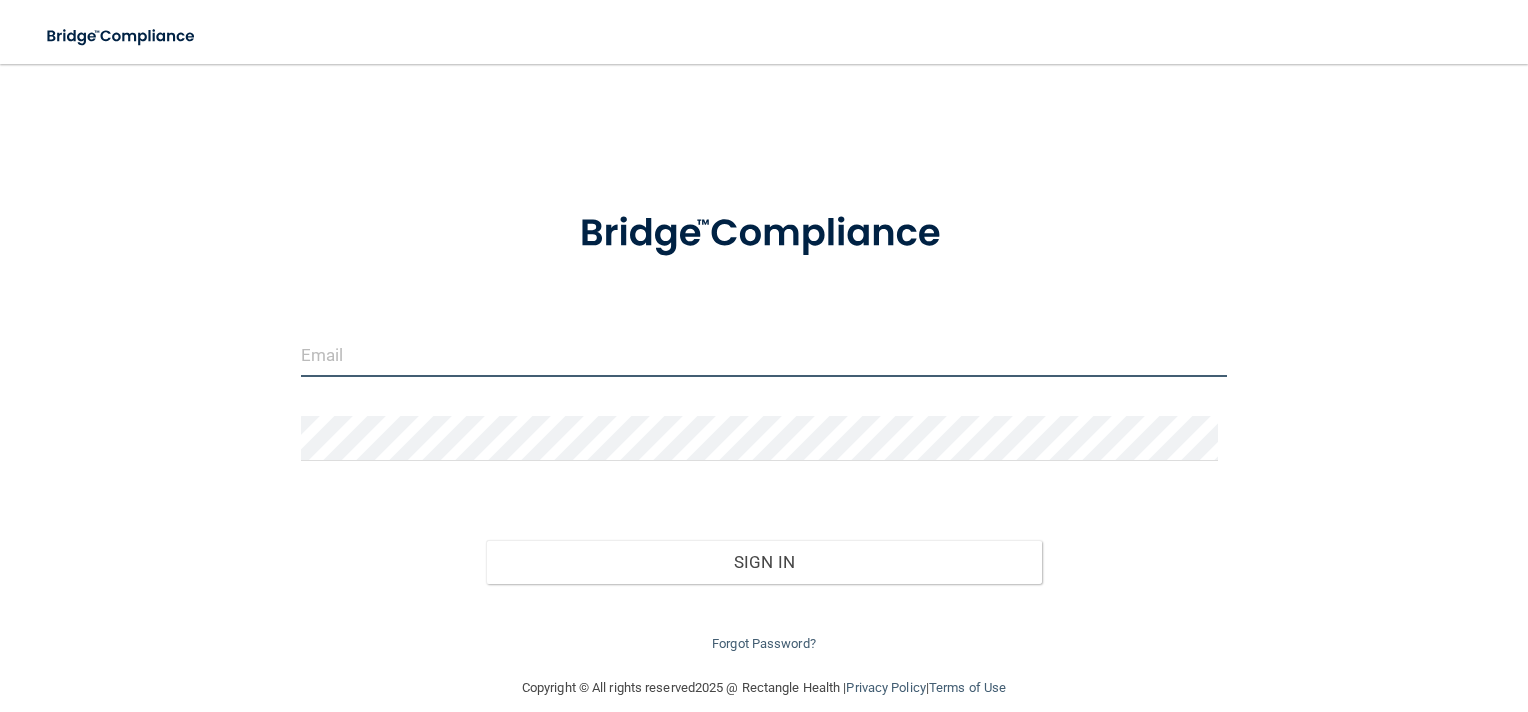type on "[EMAIL]" 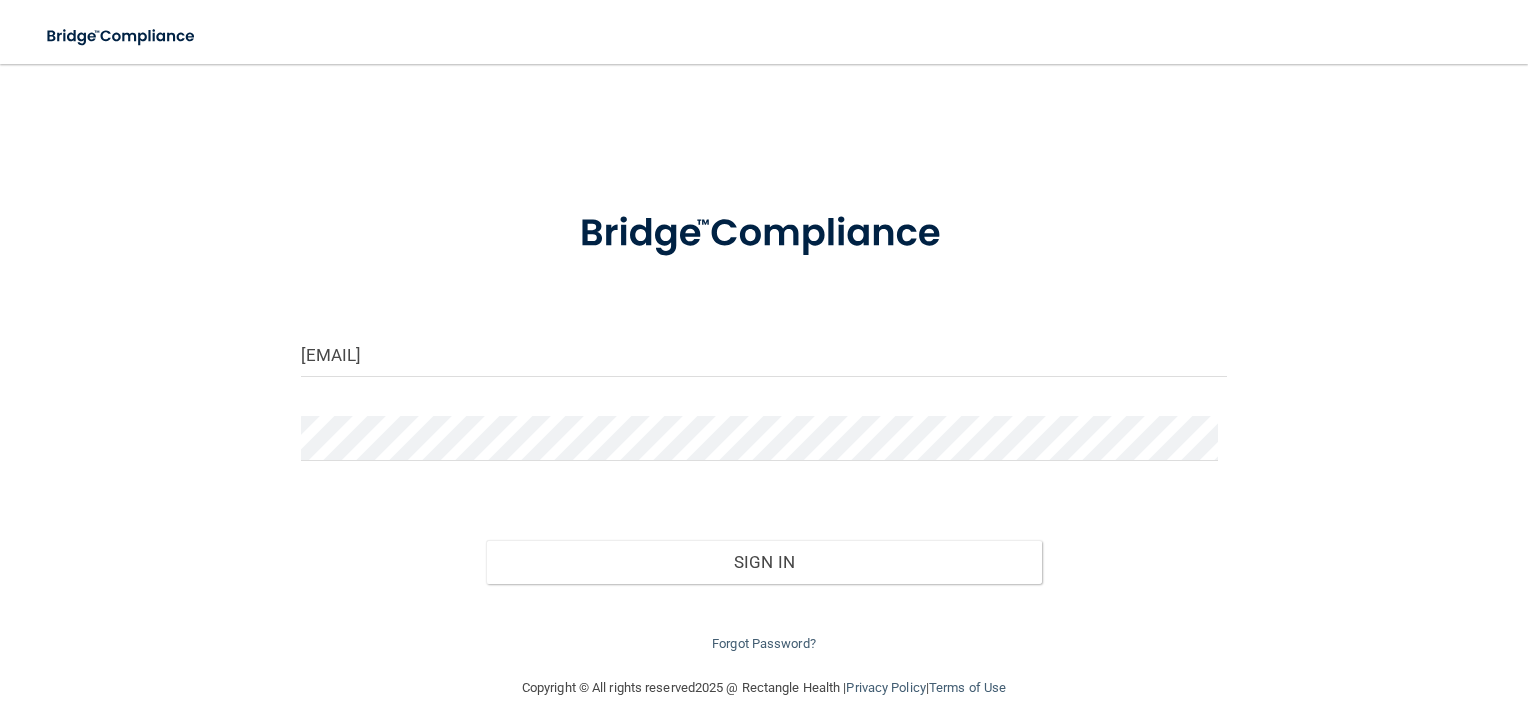 drag, startPoint x: 1262, startPoint y: 0, endPoint x: 1115, endPoint y: 180, distance: 232.39836 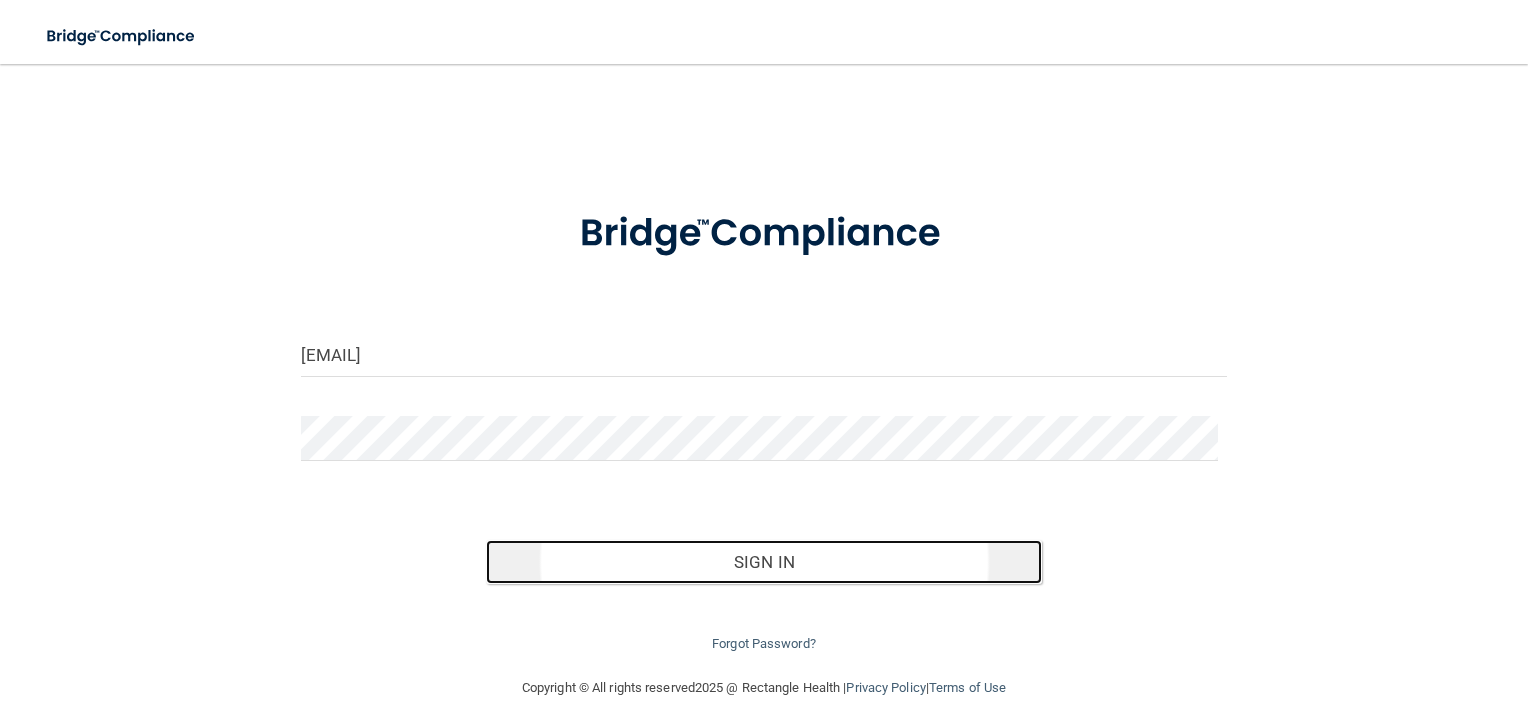 click on "Sign In" at bounding box center [764, 562] 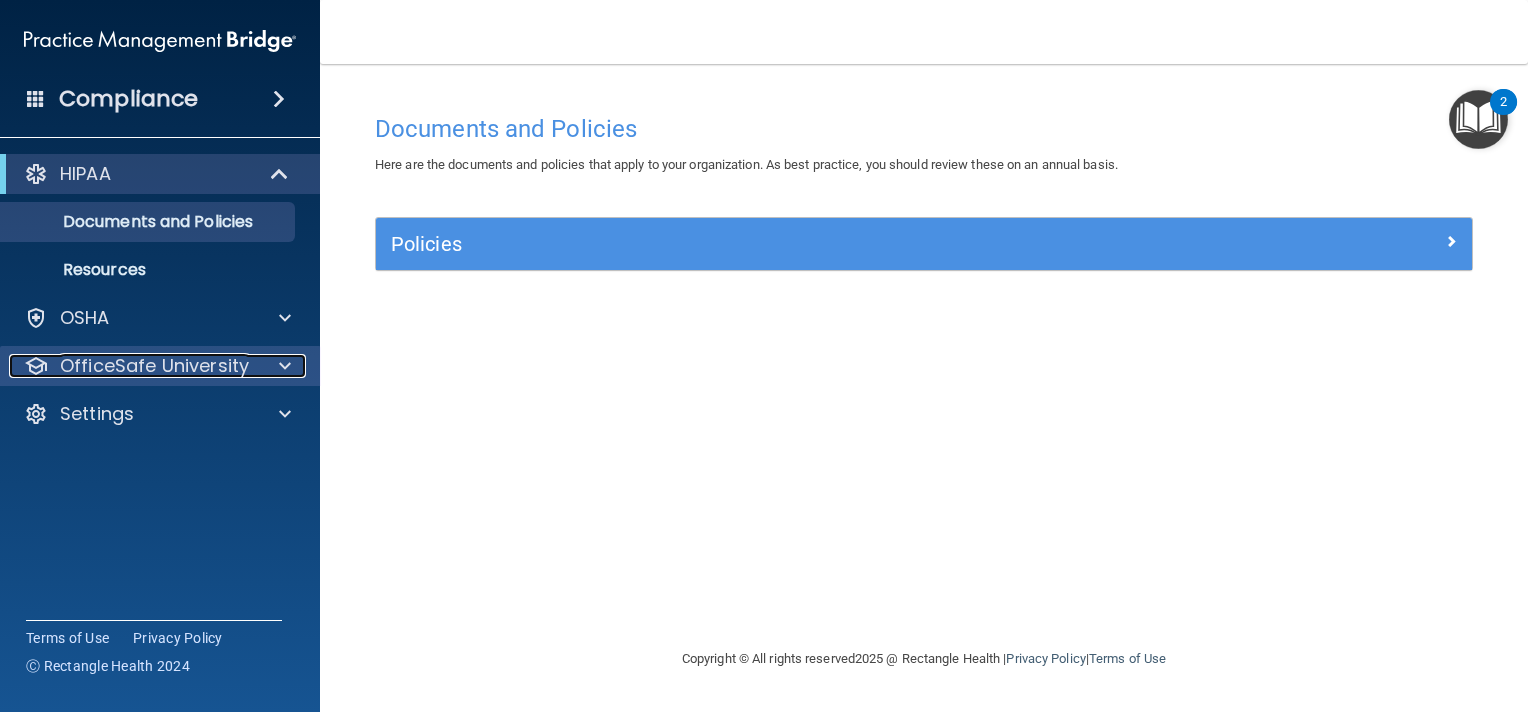 click on "OfficeSafe University" at bounding box center (154, 366) 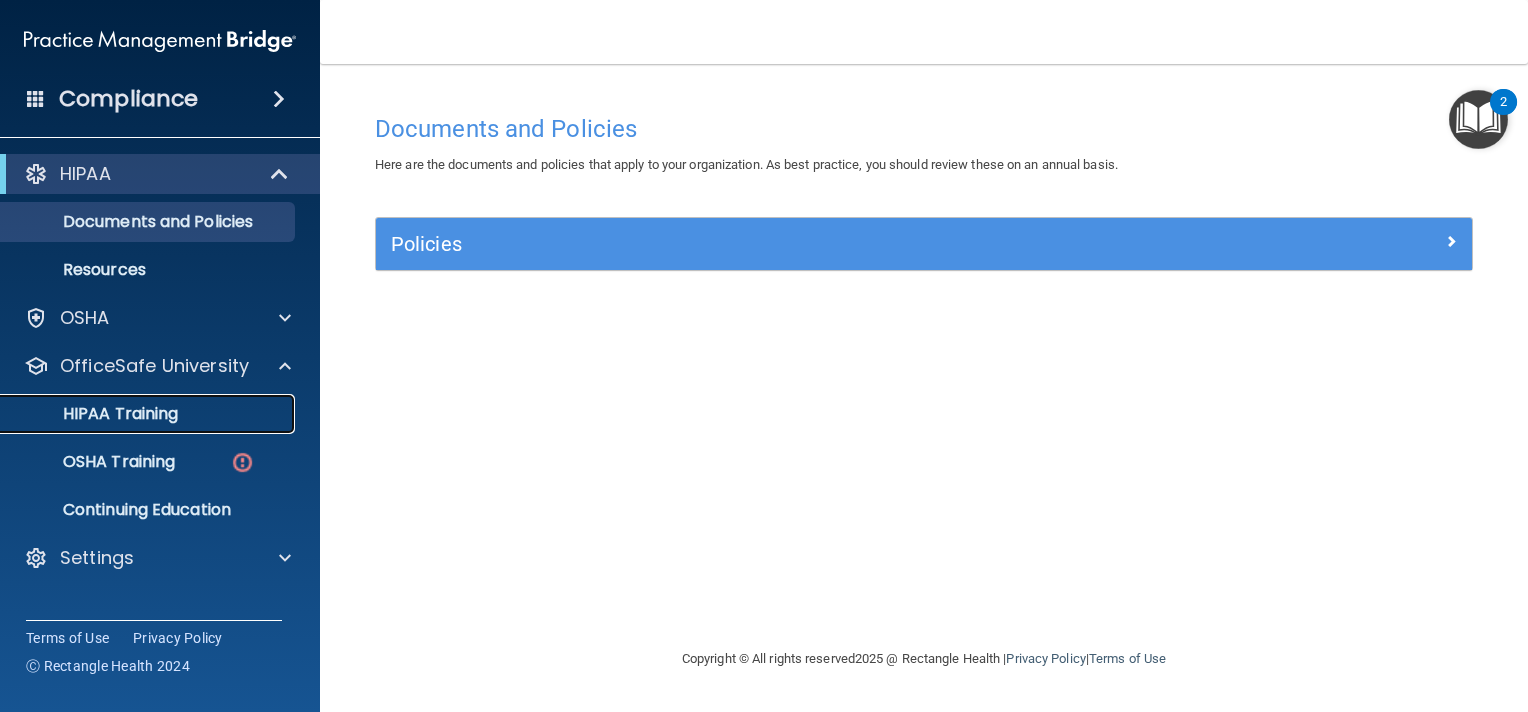 click on "HIPAA Training" at bounding box center (95, 414) 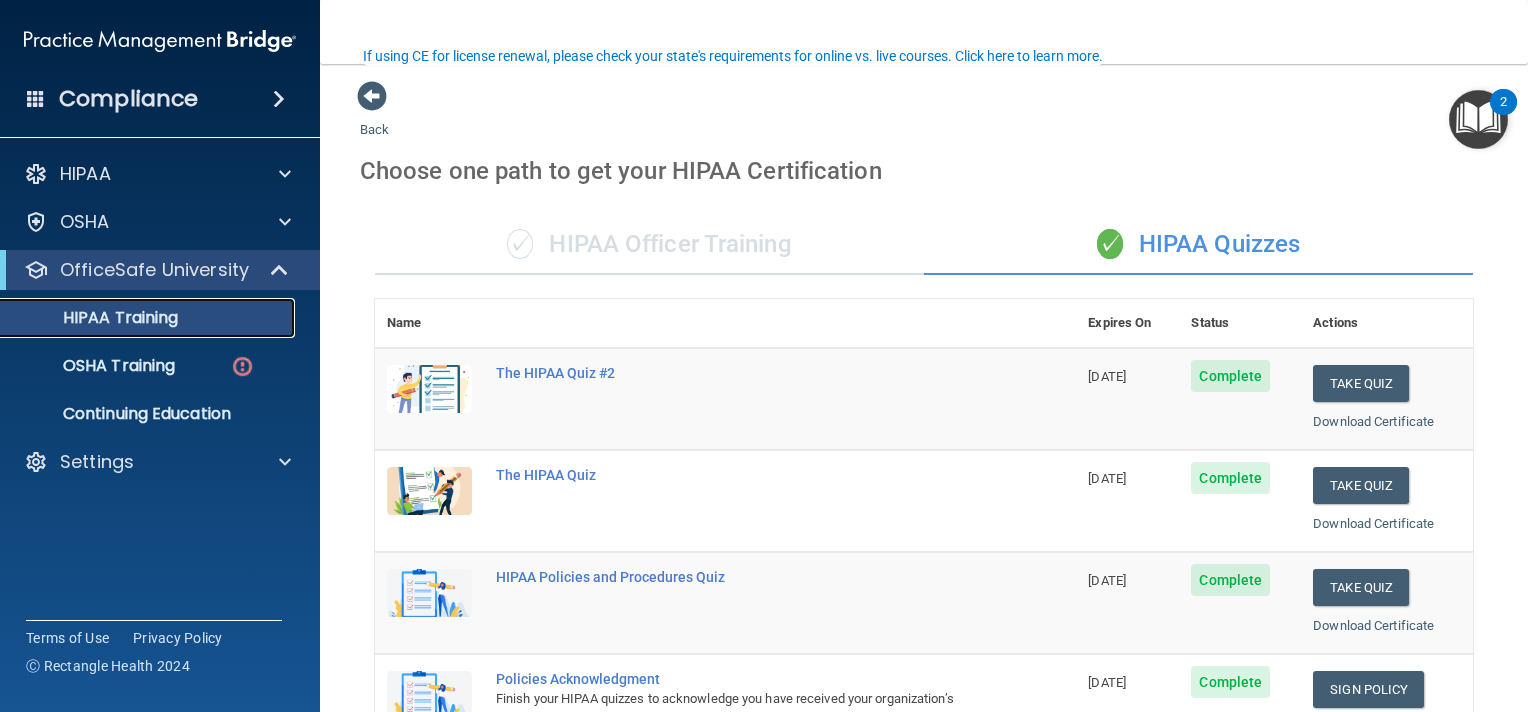 scroll, scrollTop: 0, scrollLeft: 0, axis: both 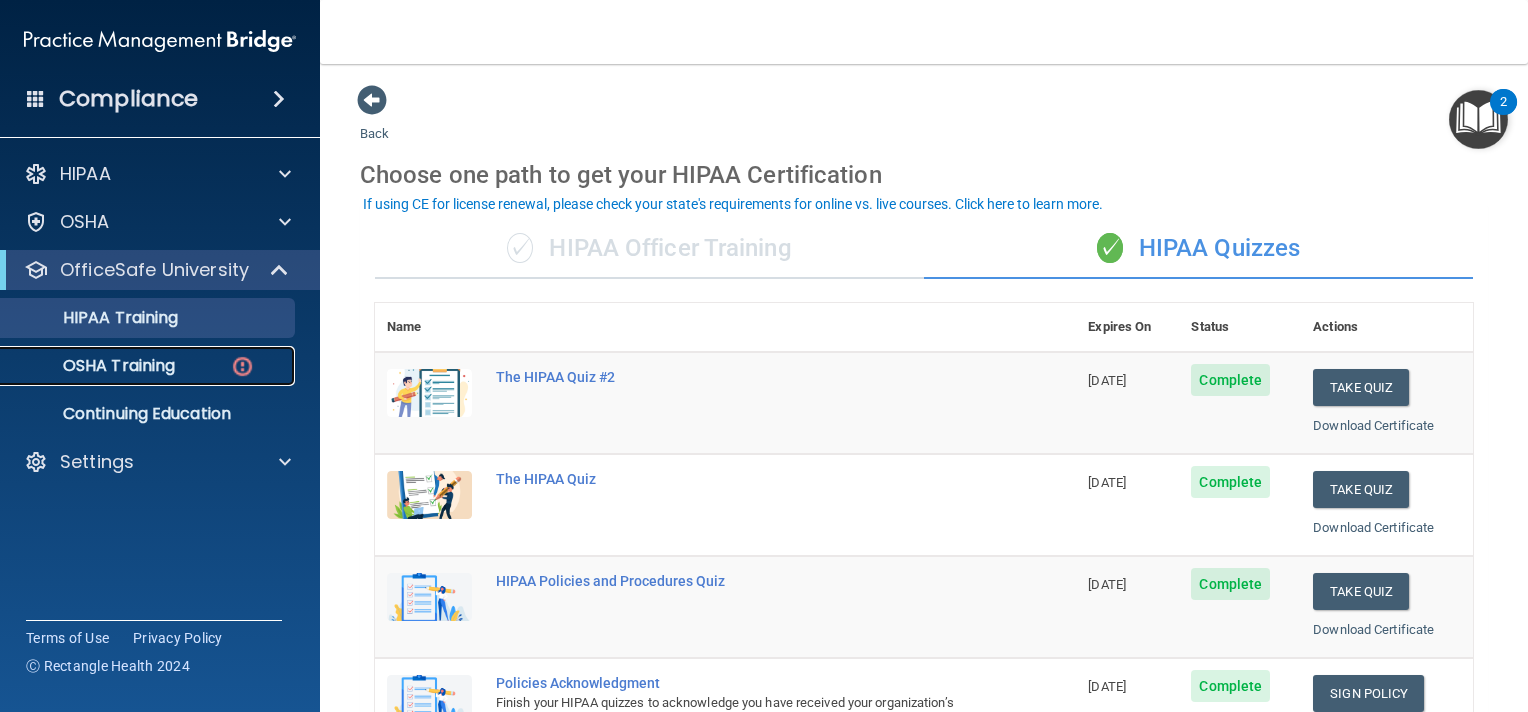 click on "OSHA Training" at bounding box center [94, 366] 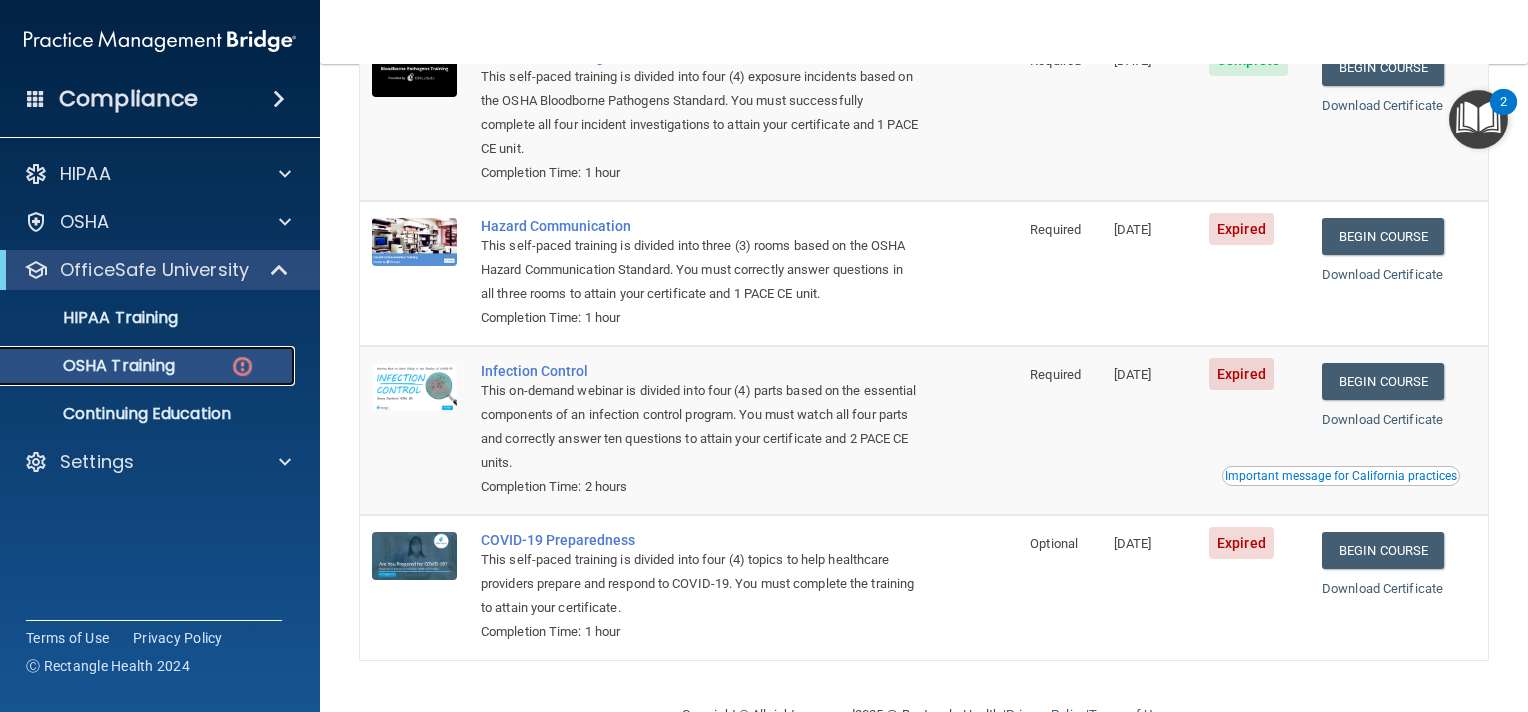 scroll, scrollTop: 200, scrollLeft: 0, axis: vertical 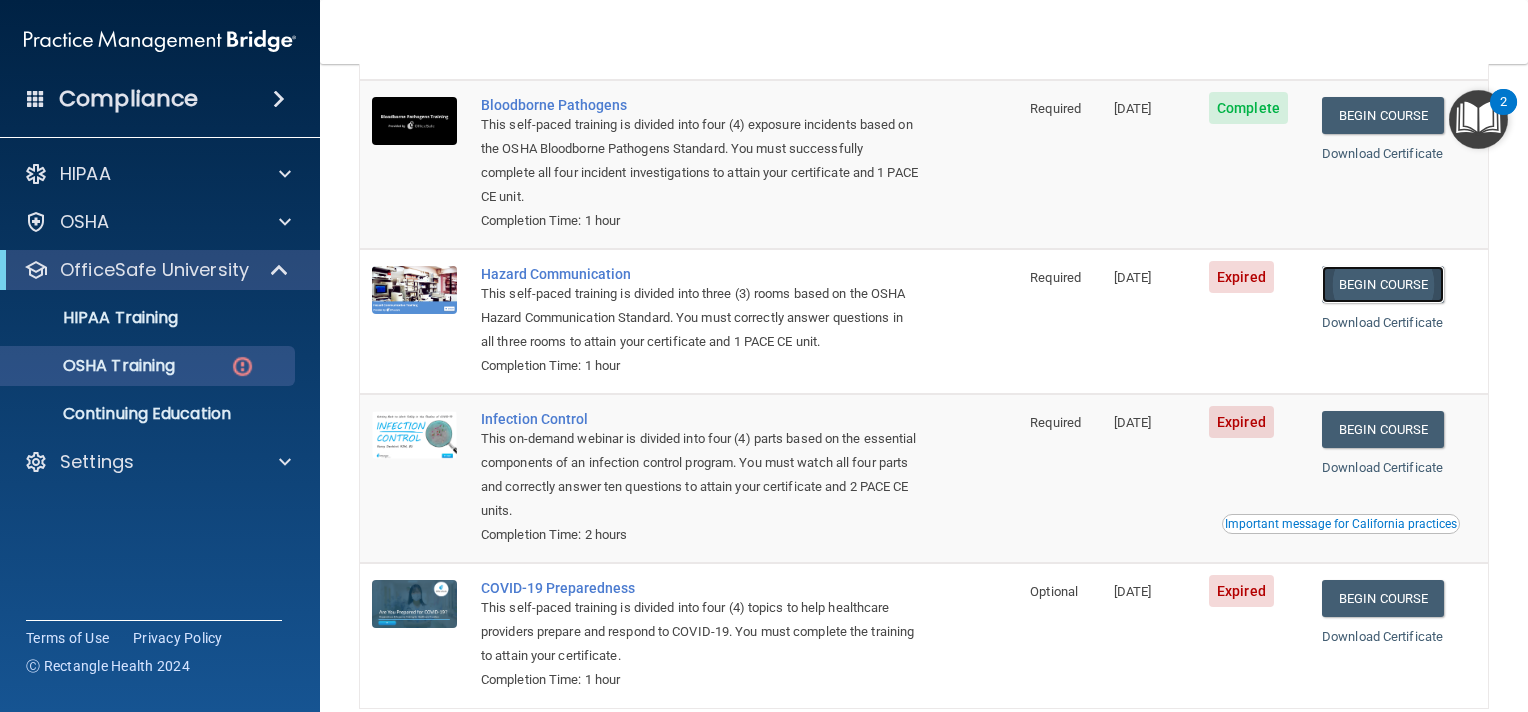 click on "Begin Course" at bounding box center (1383, 284) 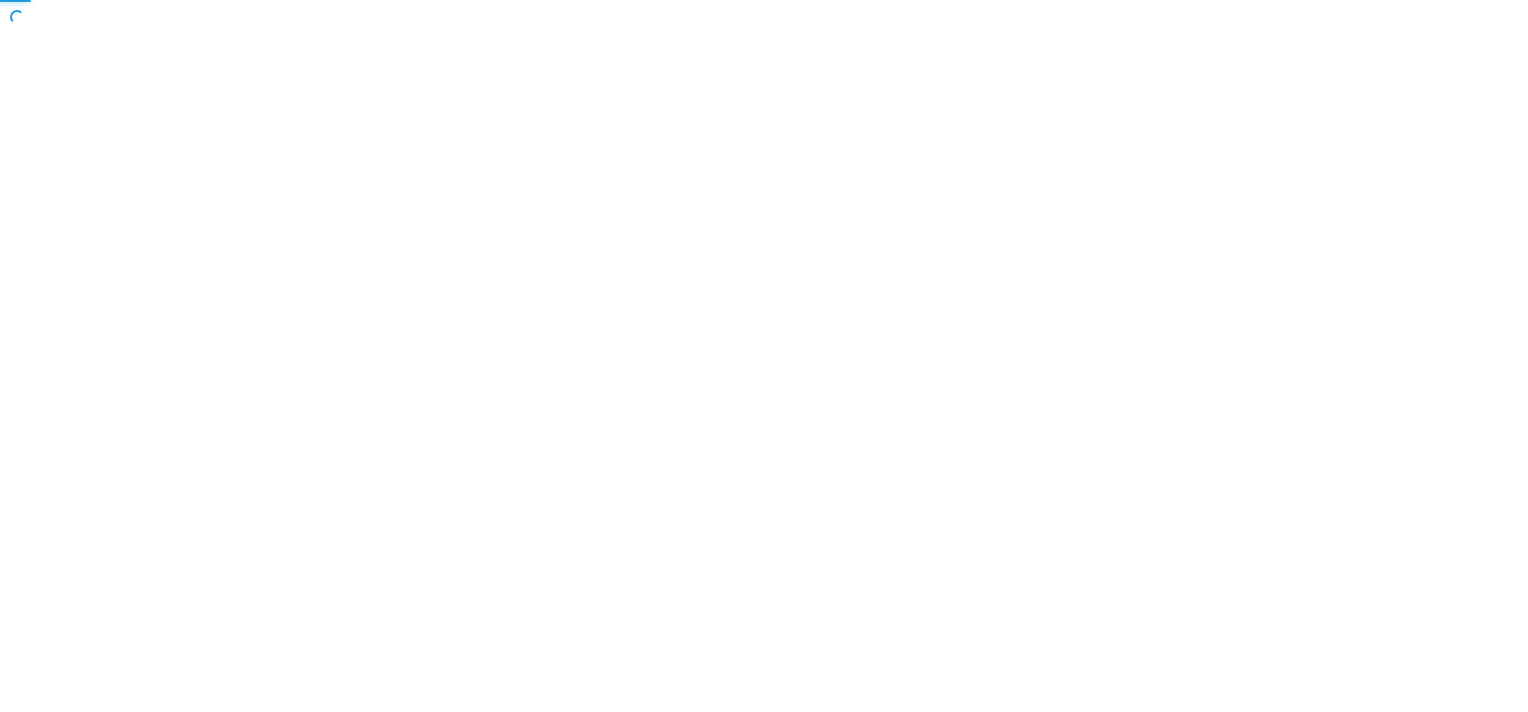 scroll, scrollTop: 0, scrollLeft: 0, axis: both 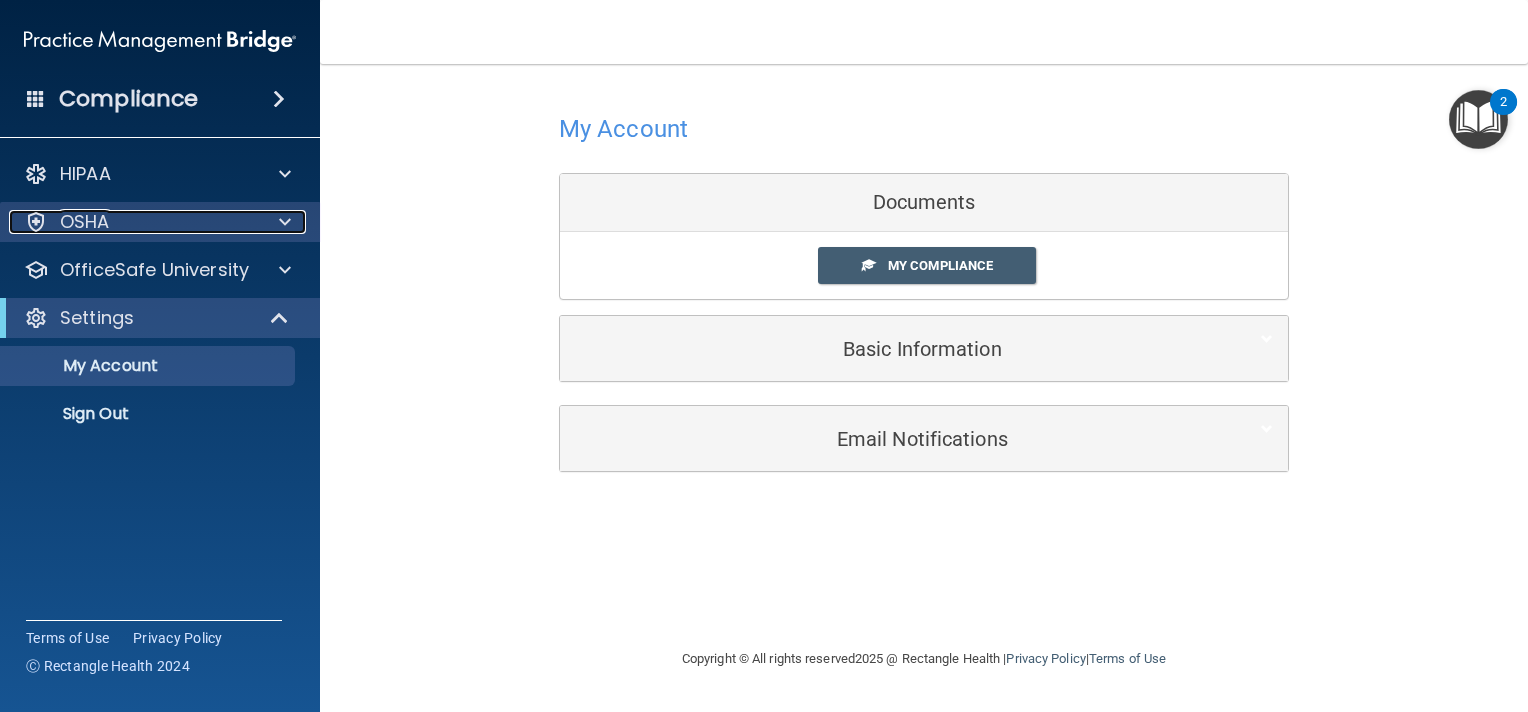 click on "OSHA" at bounding box center [133, 222] 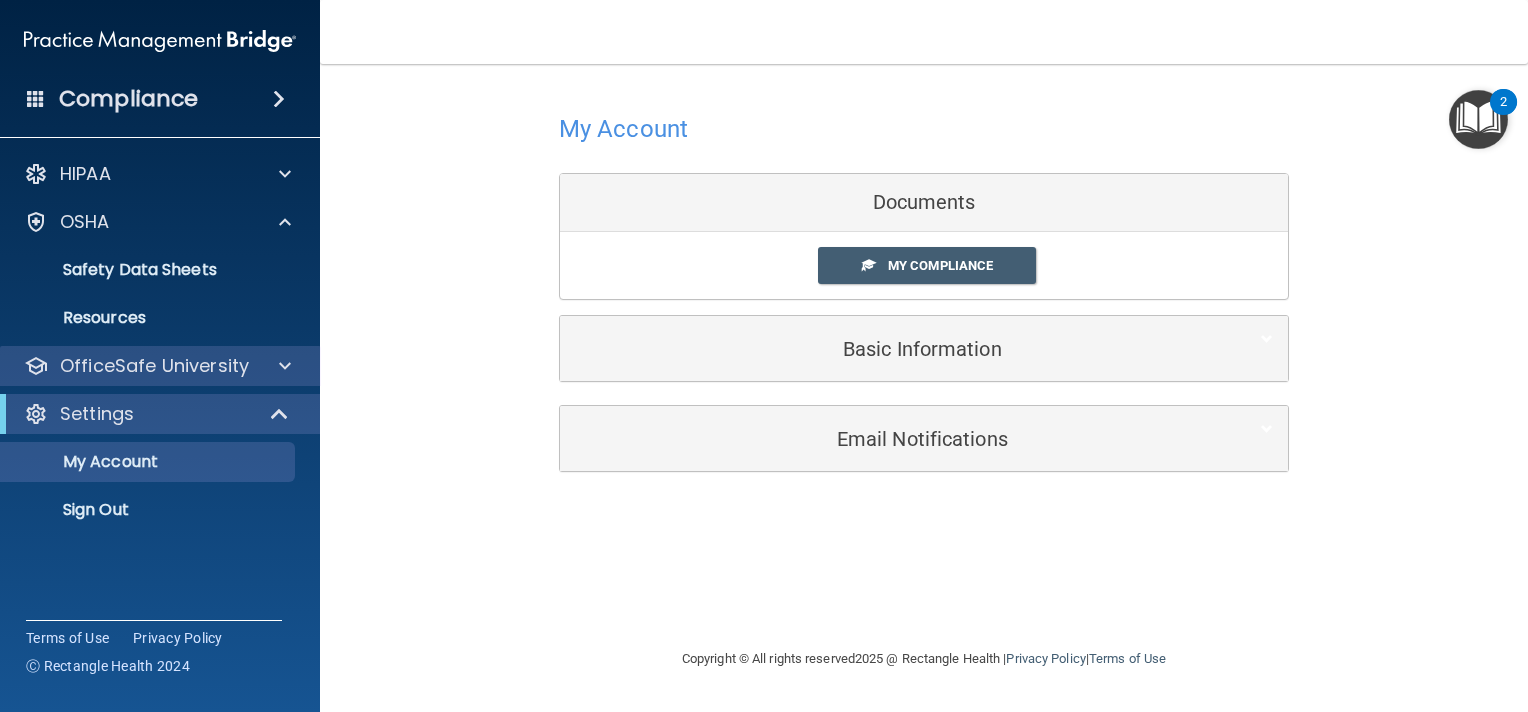 click on "OfficeSafe University" at bounding box center (160, 366) 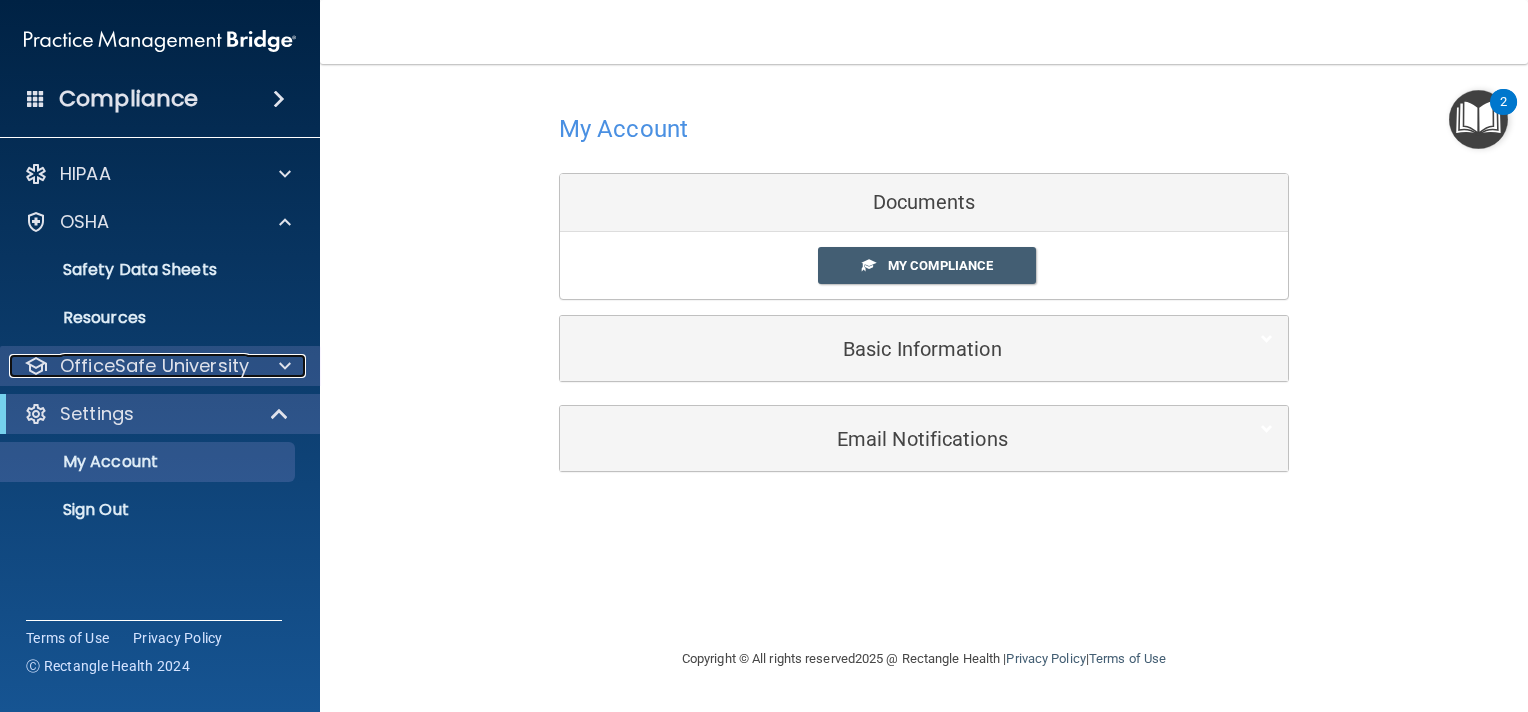 click on "OfficeSafe University" at bounding box center (154, 366) 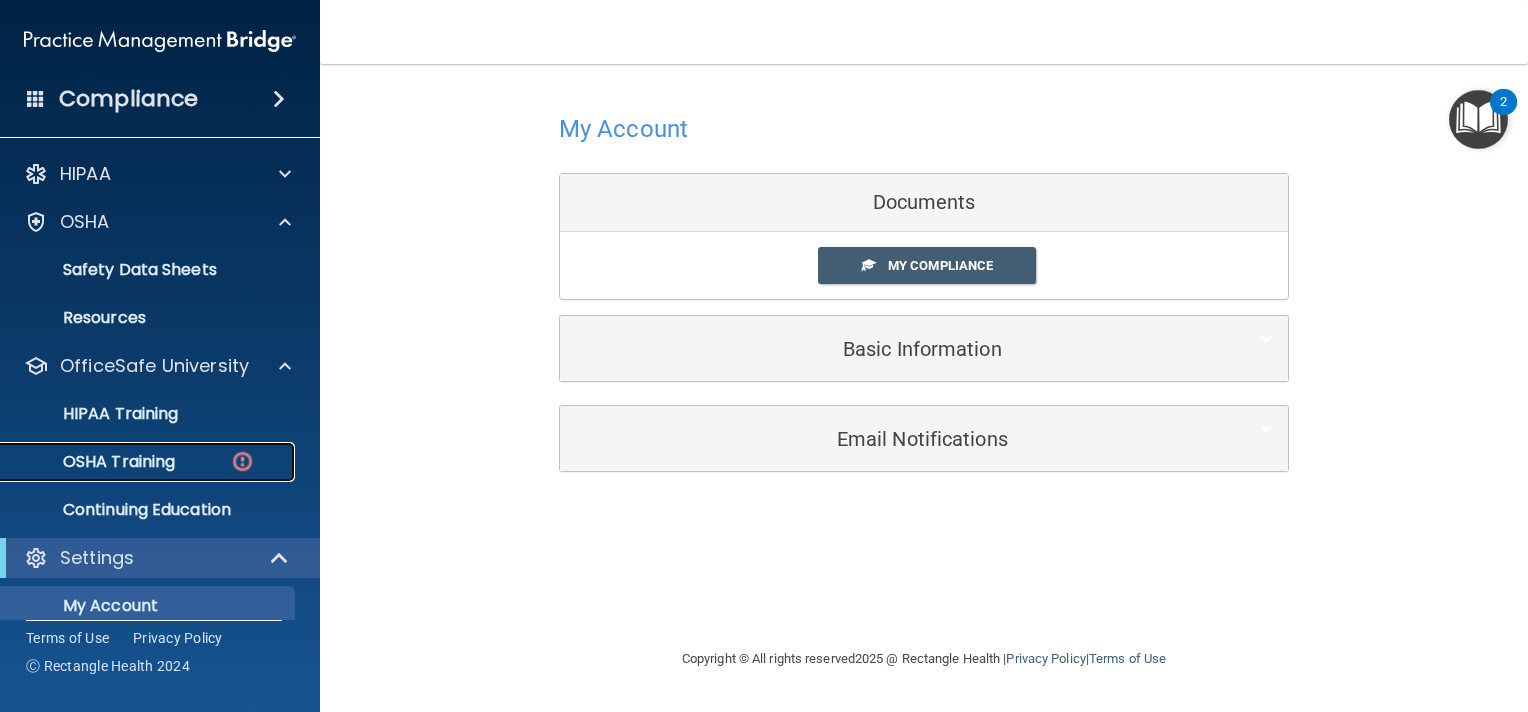 click on "OSHA Training" at bounding box center [94, 462] 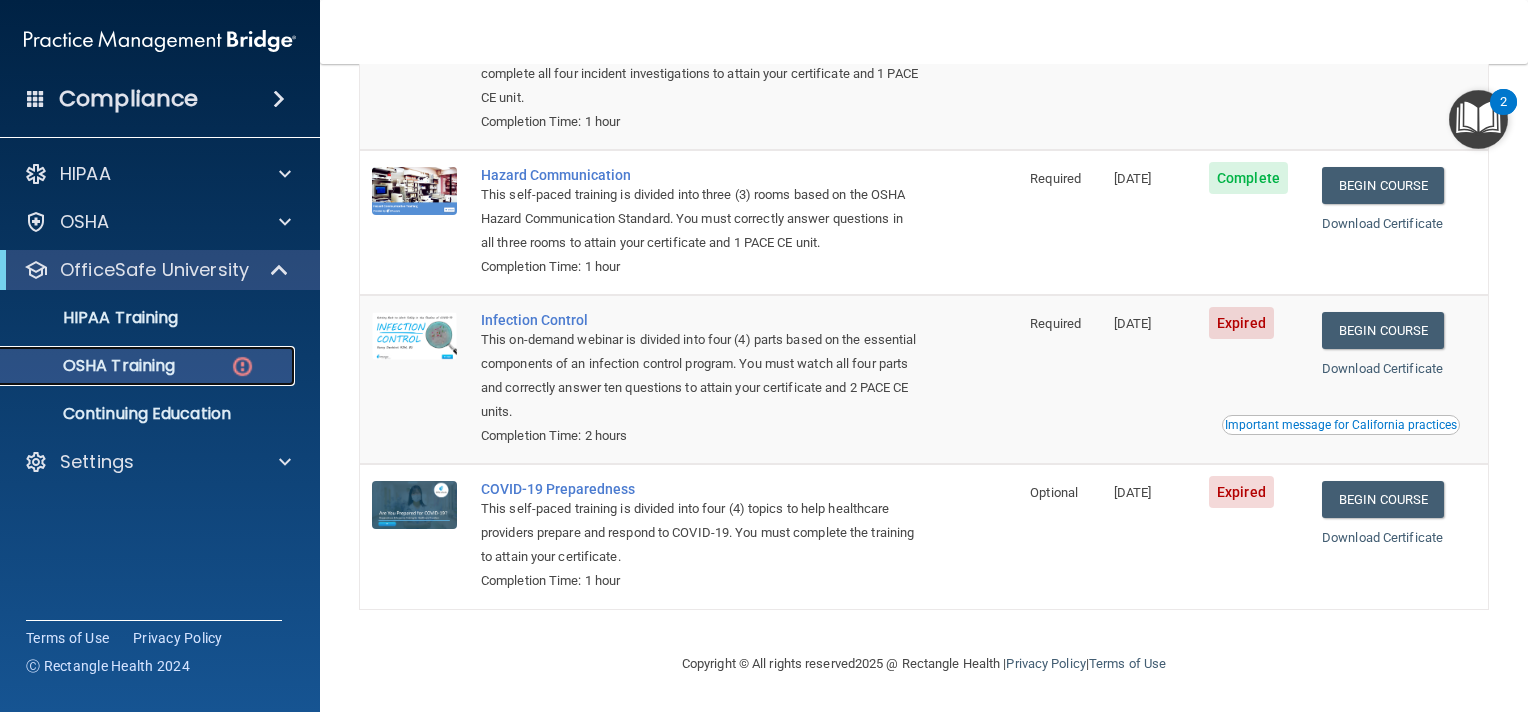 scroll, scrollTop: 302, scrollLeft: 0, axis: vertical 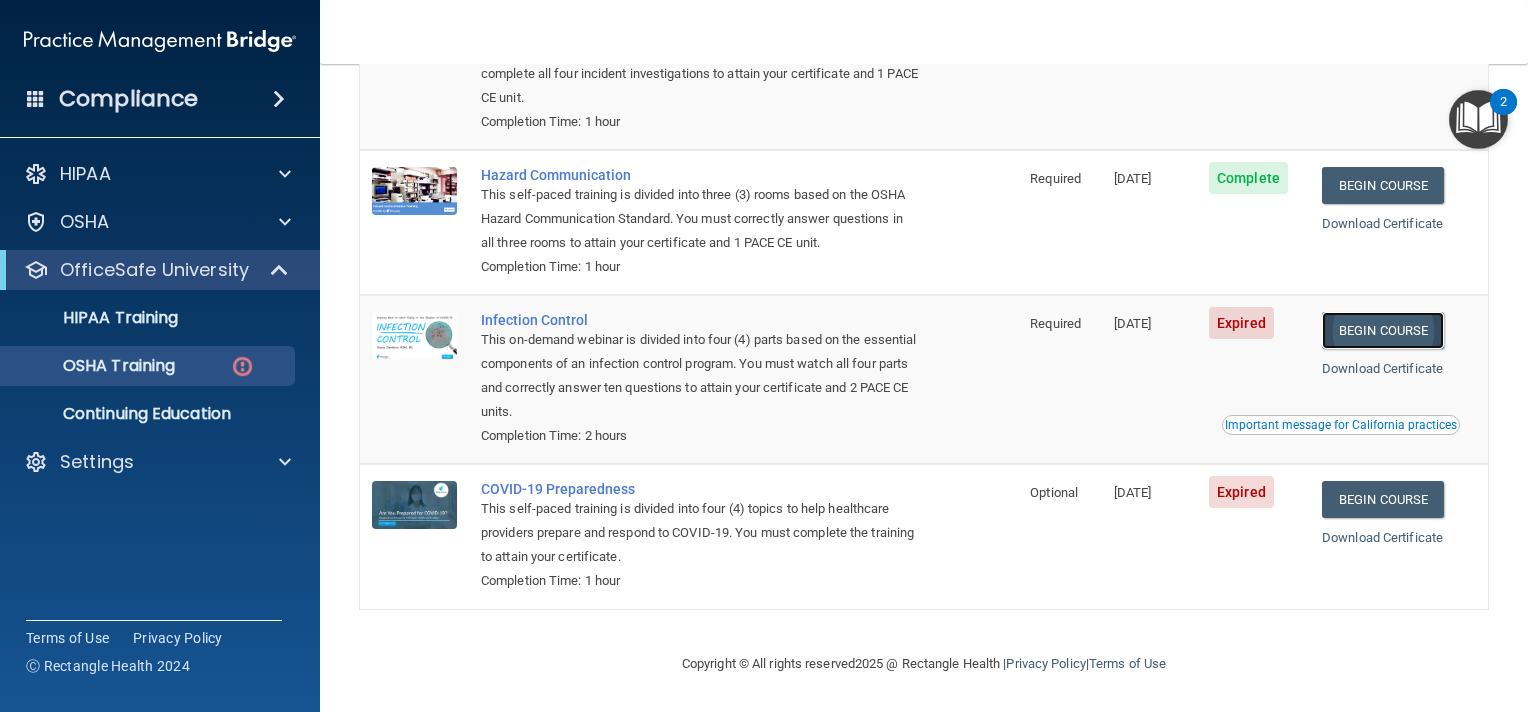 click on "Begin Course" at bounding box center (1383, 330) 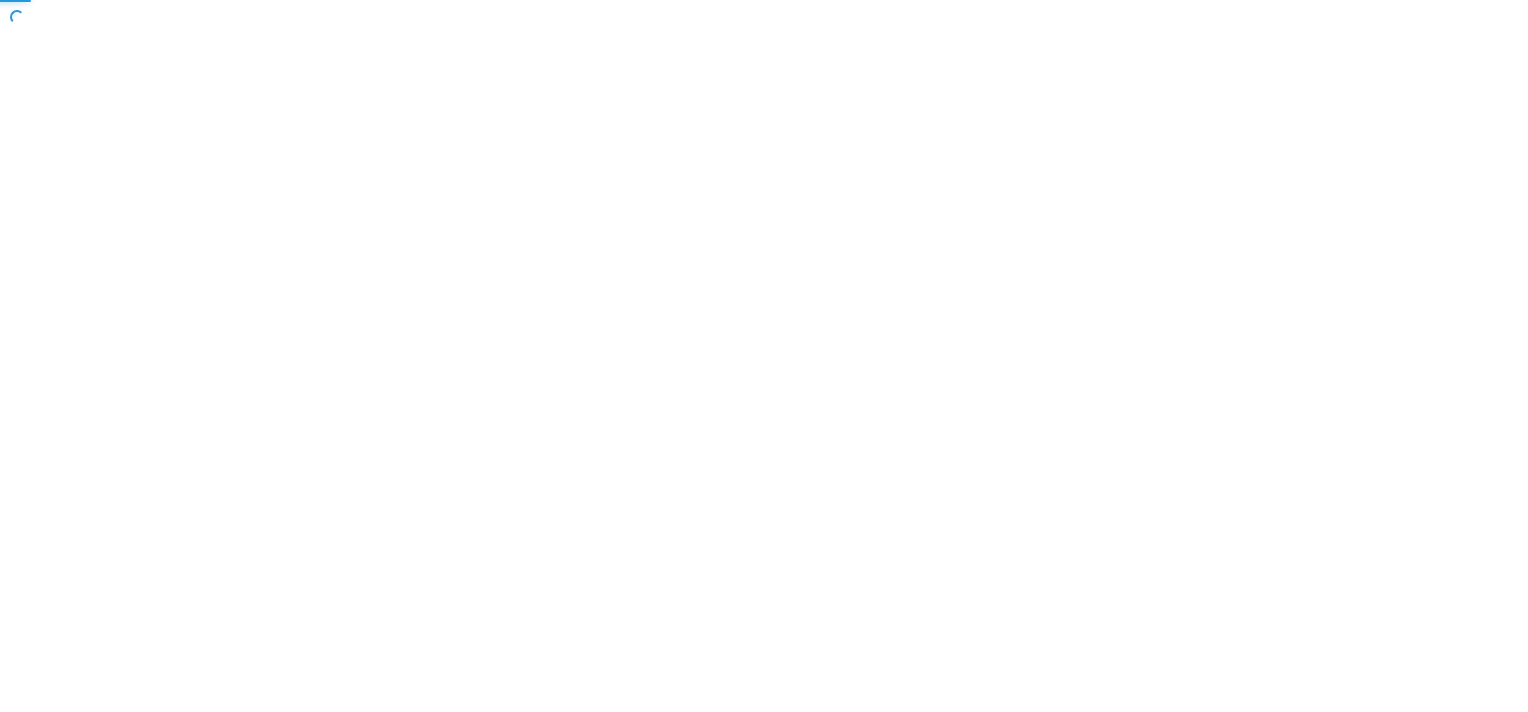 scroll, scrollTop: 0, scrollLeft: 0, axis: both 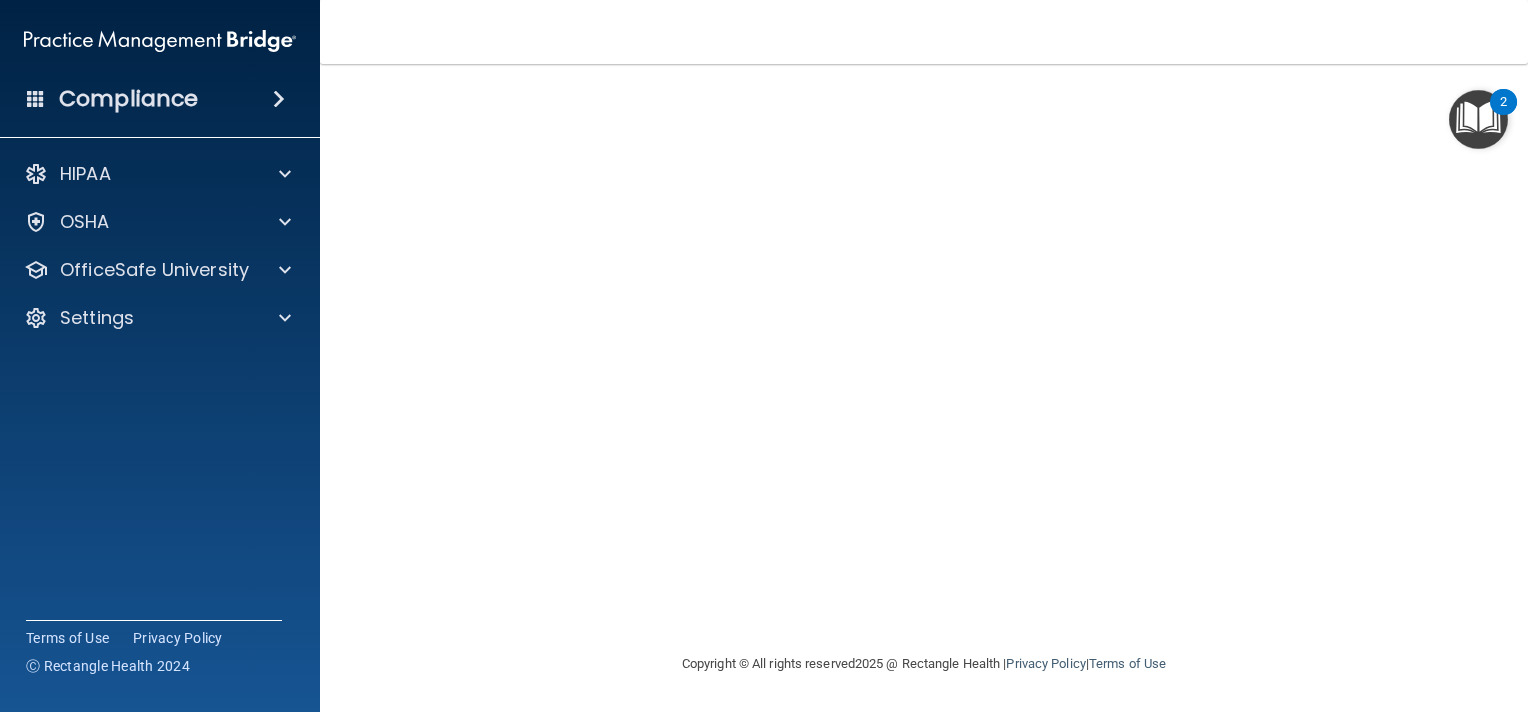click on "Copyright © All rights reserved  2025 @ Rectangle Health |  Privacy Policy  |  Terms of Use" at bounding box center (924, 664) 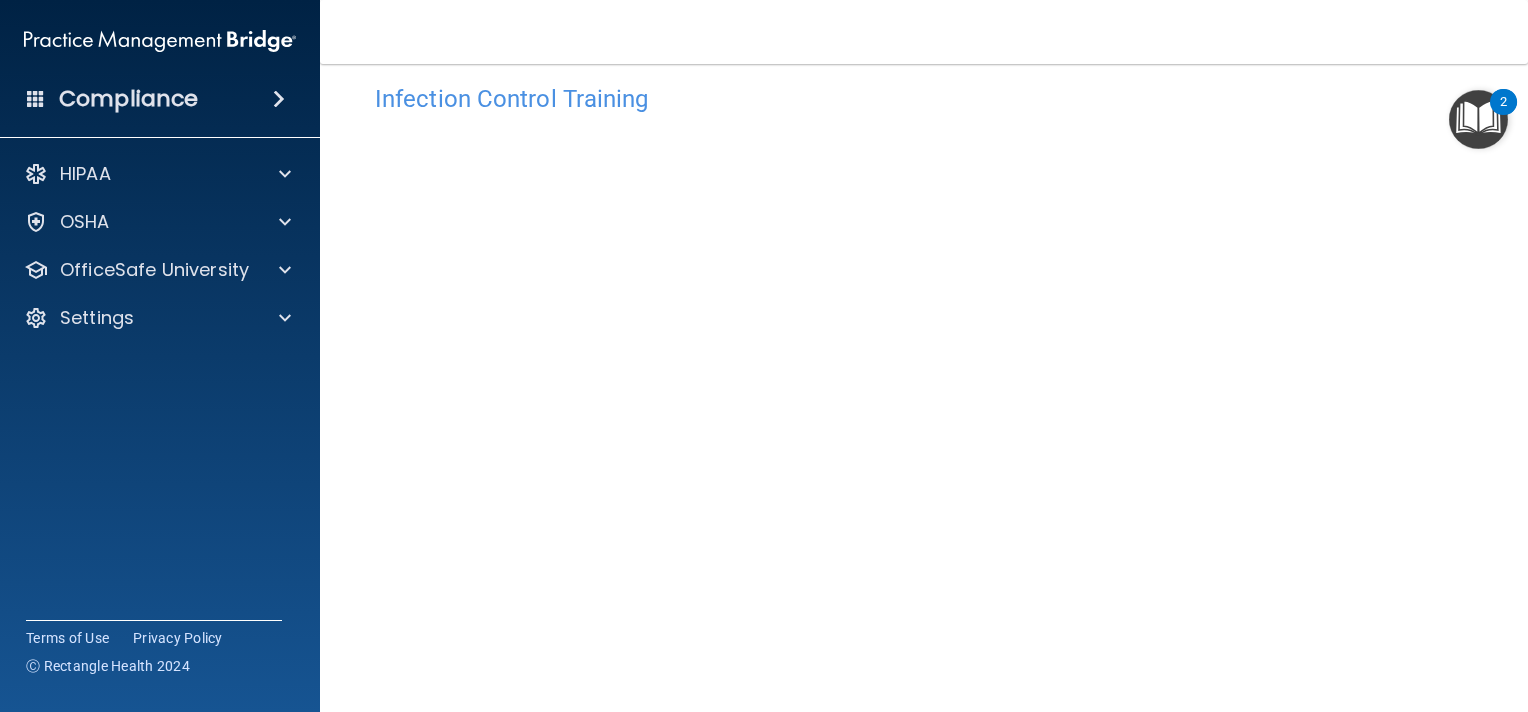 scroll, scrollTop: 46, scrollLeft: 0, axis: vertical 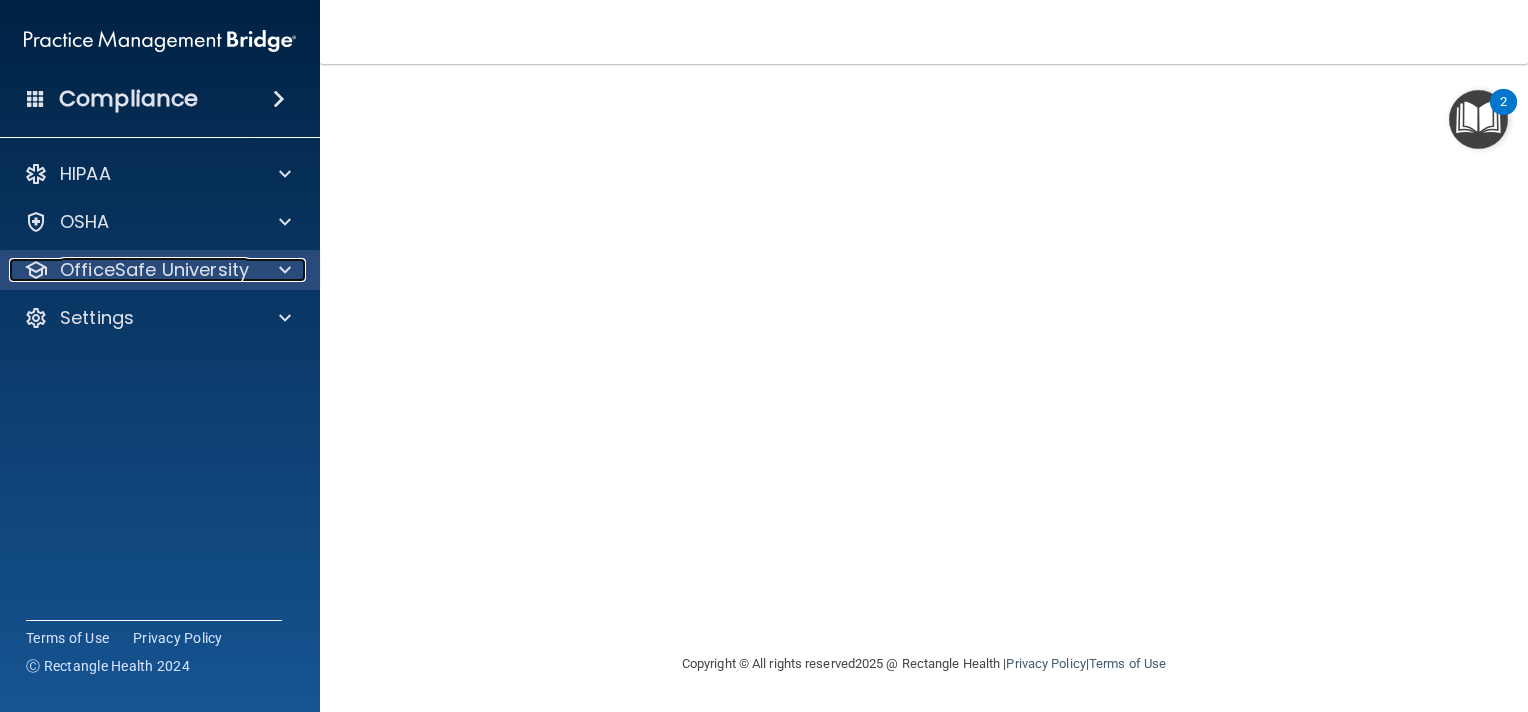 click at bounding box center (285, 270) 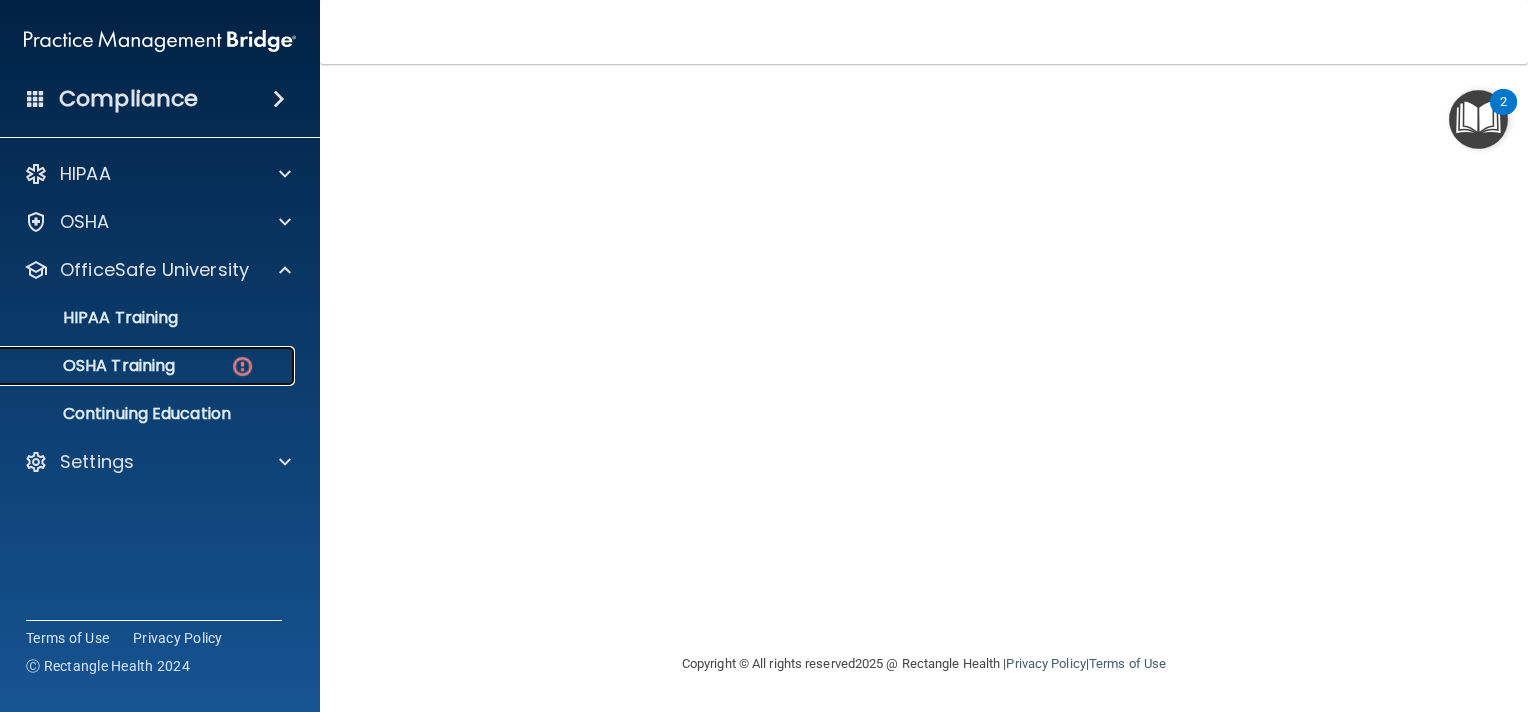 click on "OSHA Training" at bounding box center [149, 366] 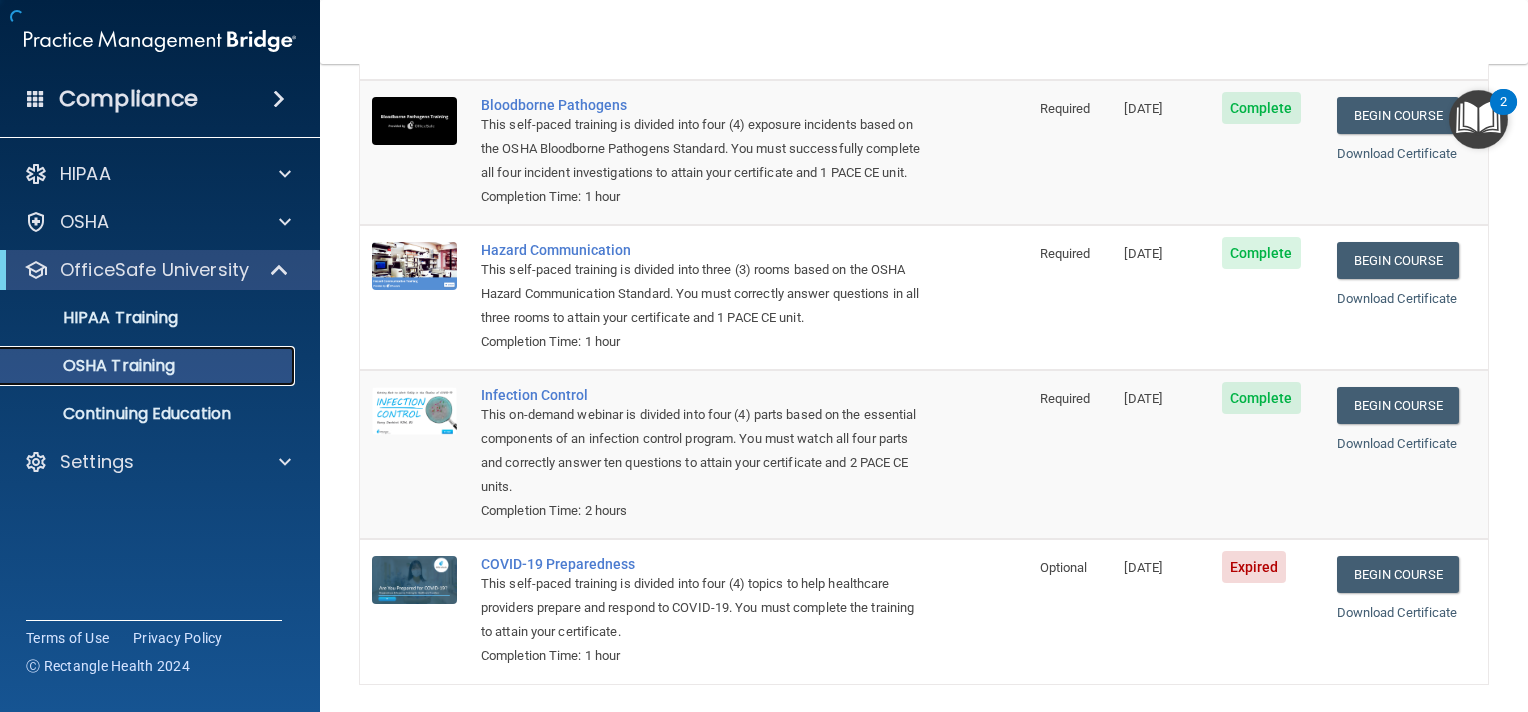 scroll, scrollTop: 246, scrollLeft: 0, axis: vertical 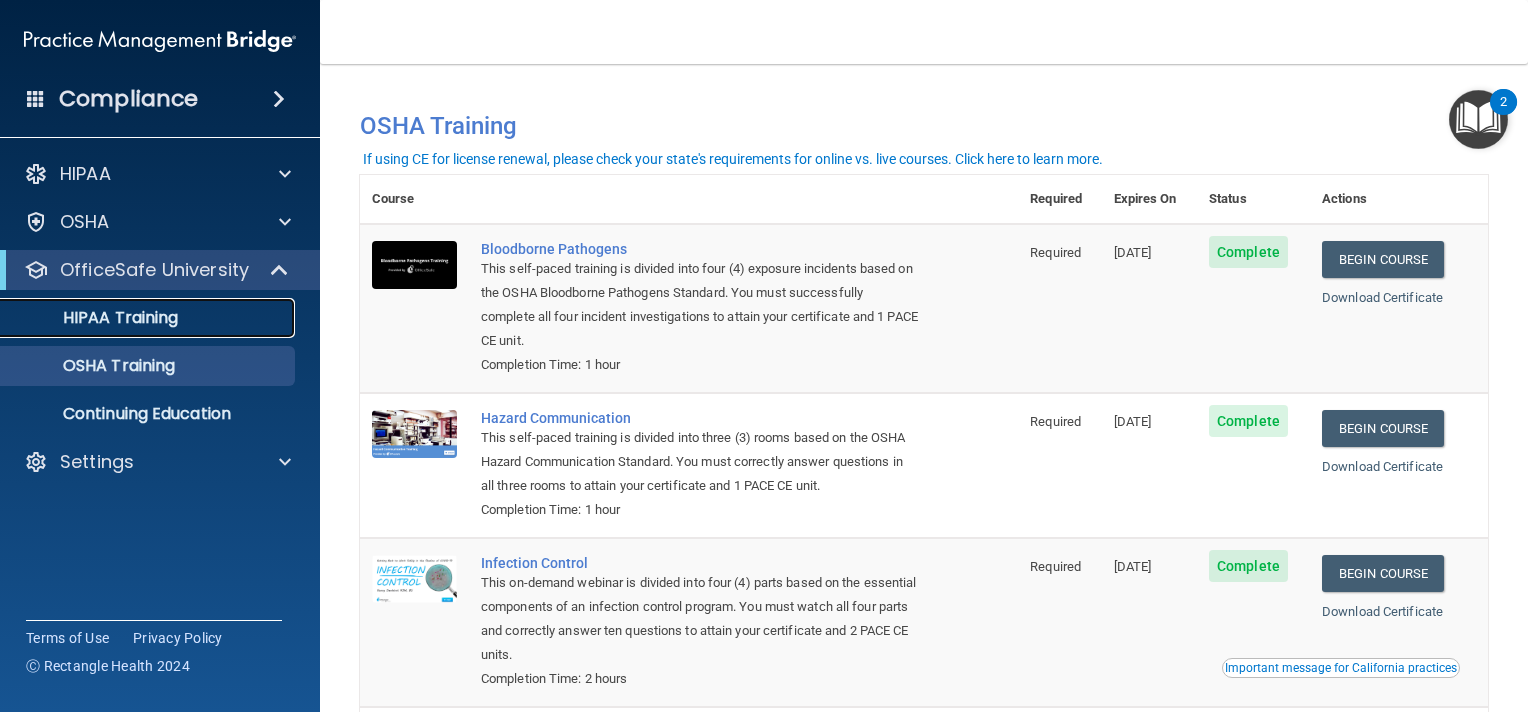 click on "HIPAA Training" at bounding box center [95, 318] 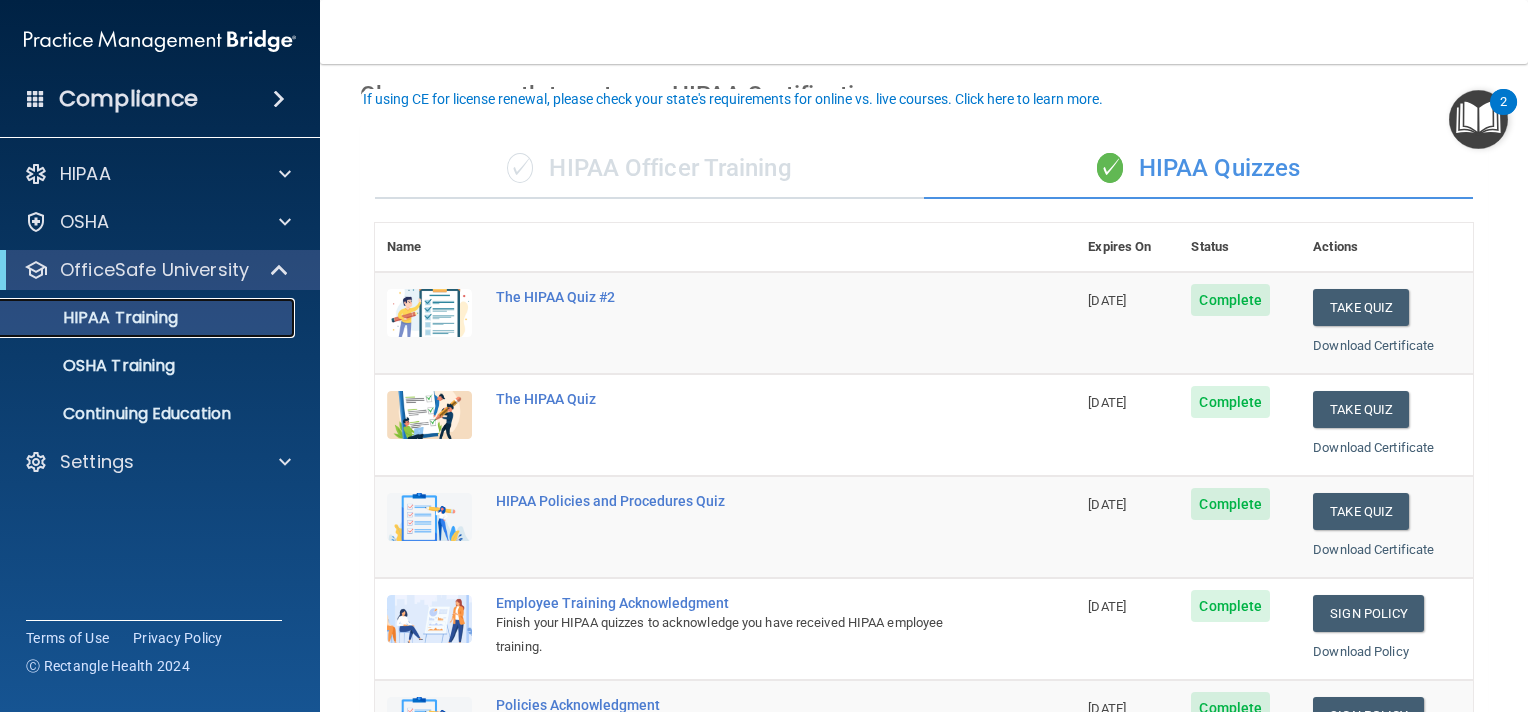 scroll, scrollTop: 0, scrollLeft: 0, axis: both 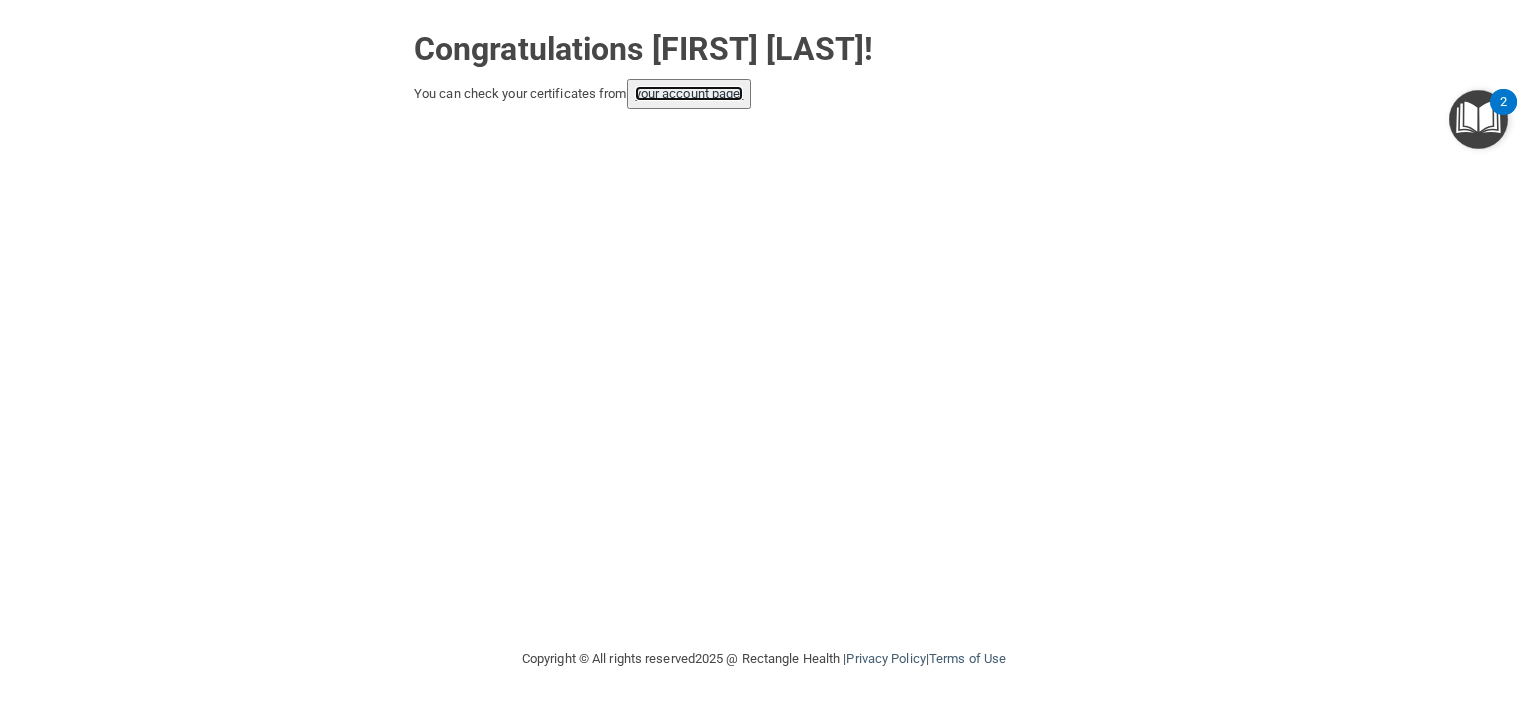 drag, startPoint x: 687, startPoint y: 100, endPoint x: 700, endPoint y: 106, distance: 14.3178215 